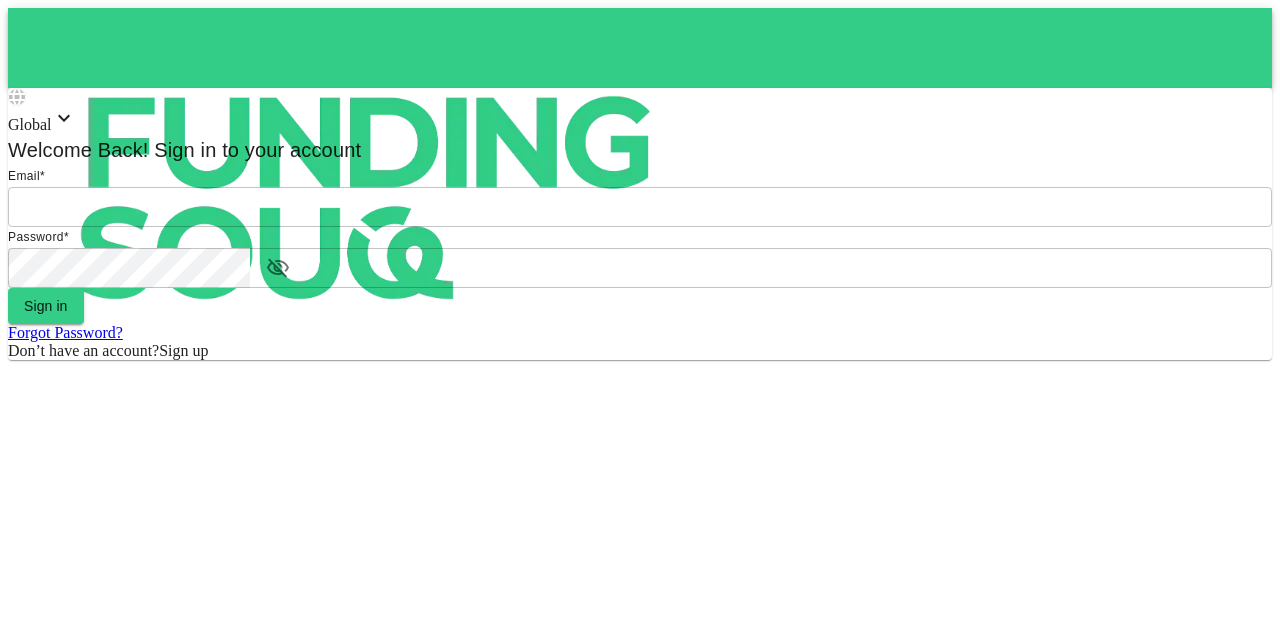 scroll, scrollTop: 0, scrollLeft: 0, axis: both 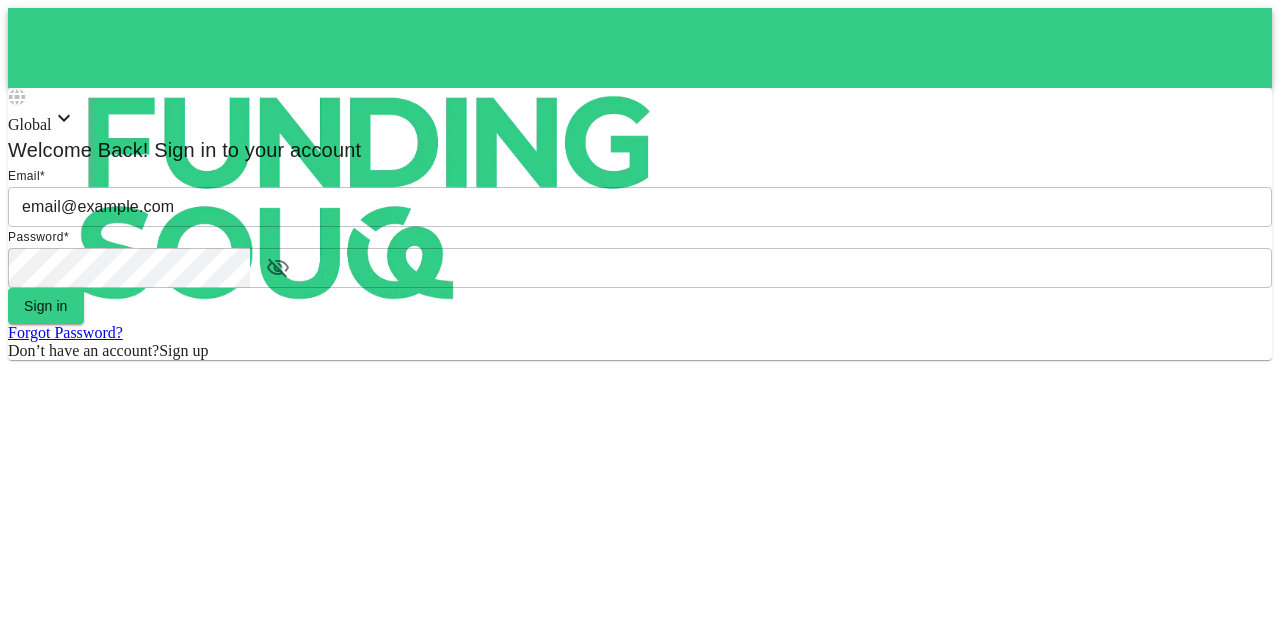 click on "Email * email email@example.com email   Password * password password Sign in Forgot Password? Don’t have an account? Sign up" at bounding box center [640, 263] 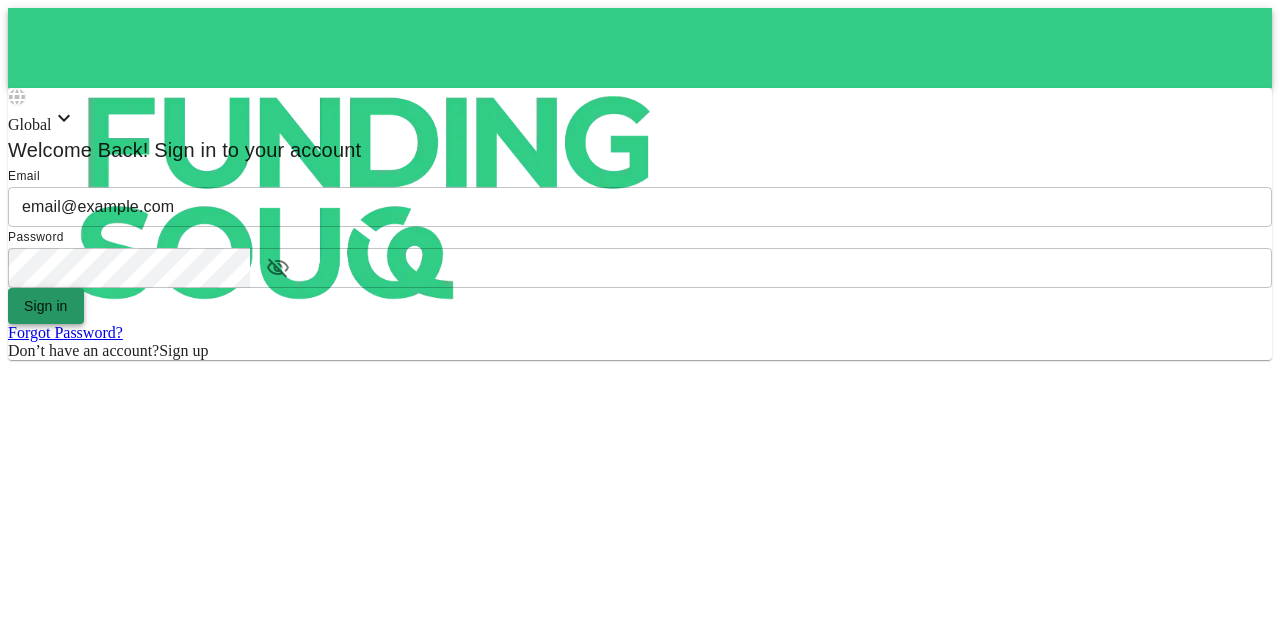 click on "Sign in" at bounding box center [46, 306] 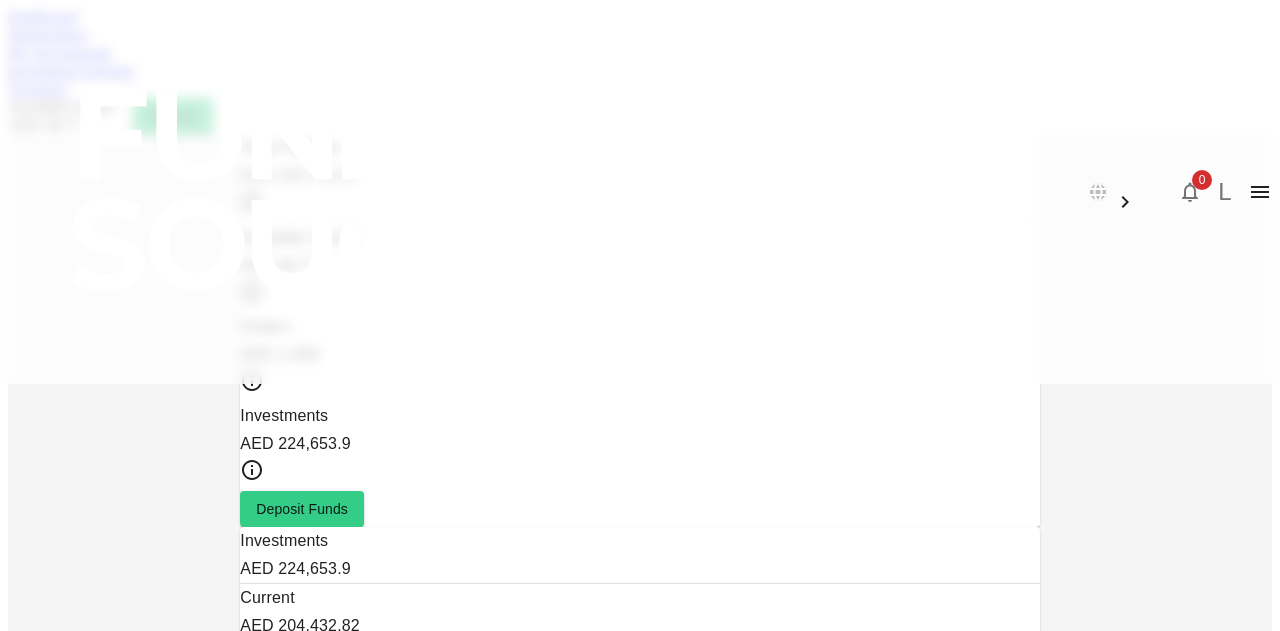 click on "Investment Settings" at bounding box center (71, 70) 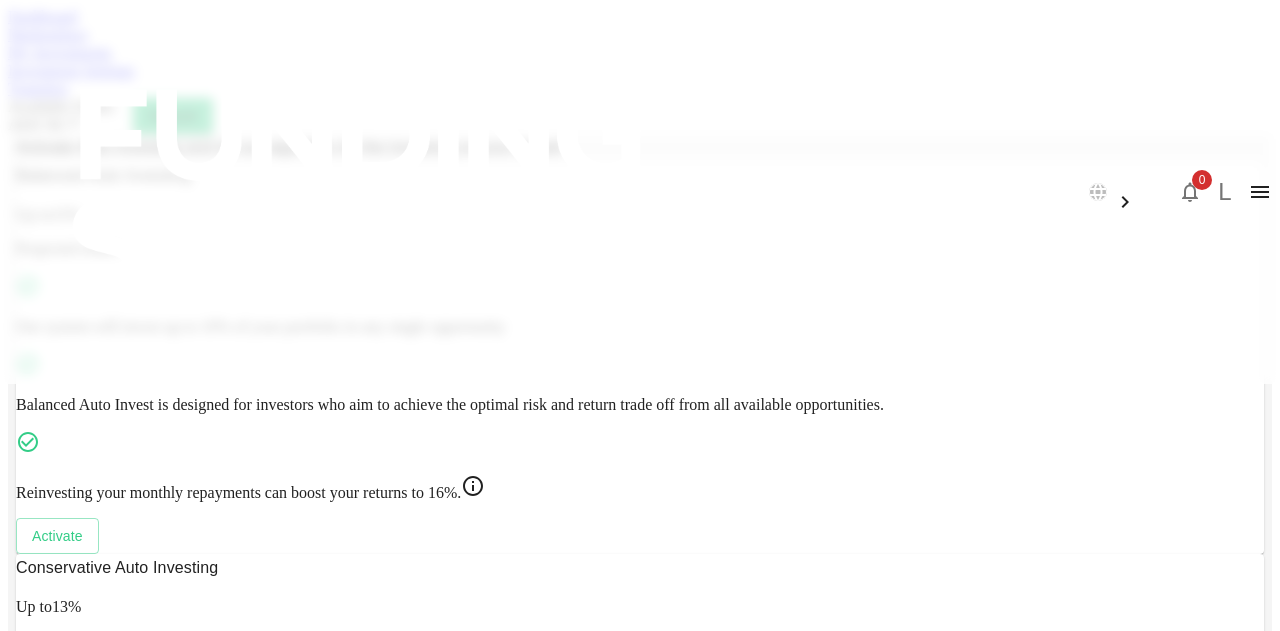click on "My Investments" at bounding box center [60, 52] 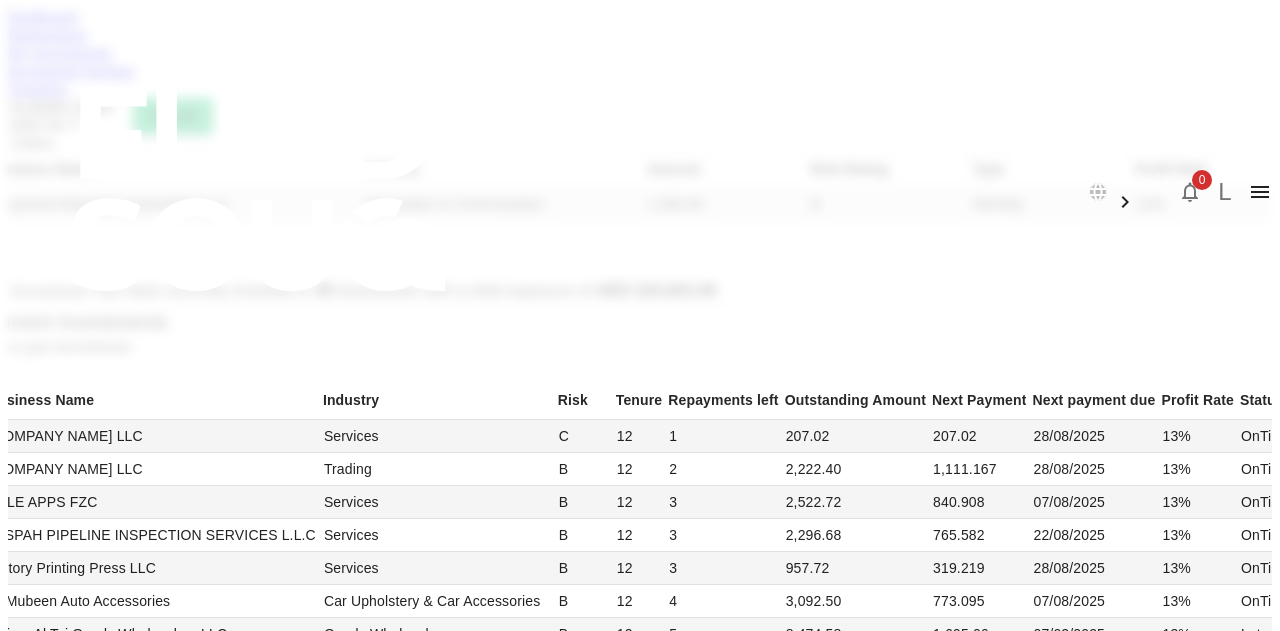 click on "Dashboard" at bounding box center (42, 16) 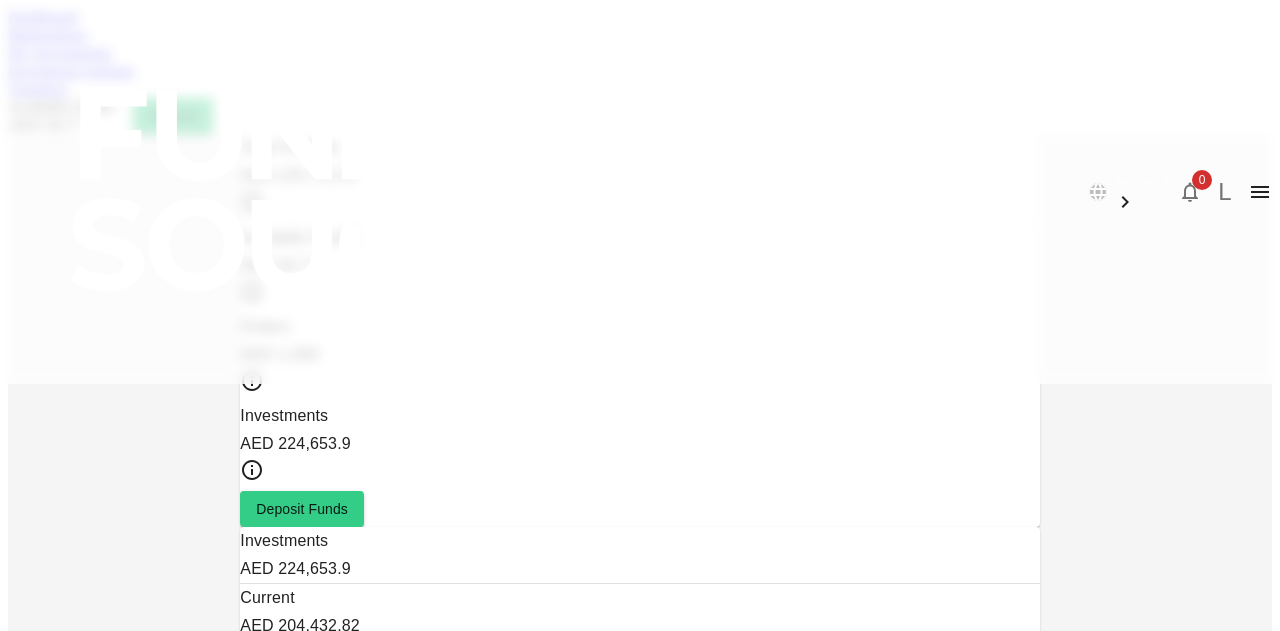 scroll, scrollTop: 170, scrollLeft: 0, axis: vertical 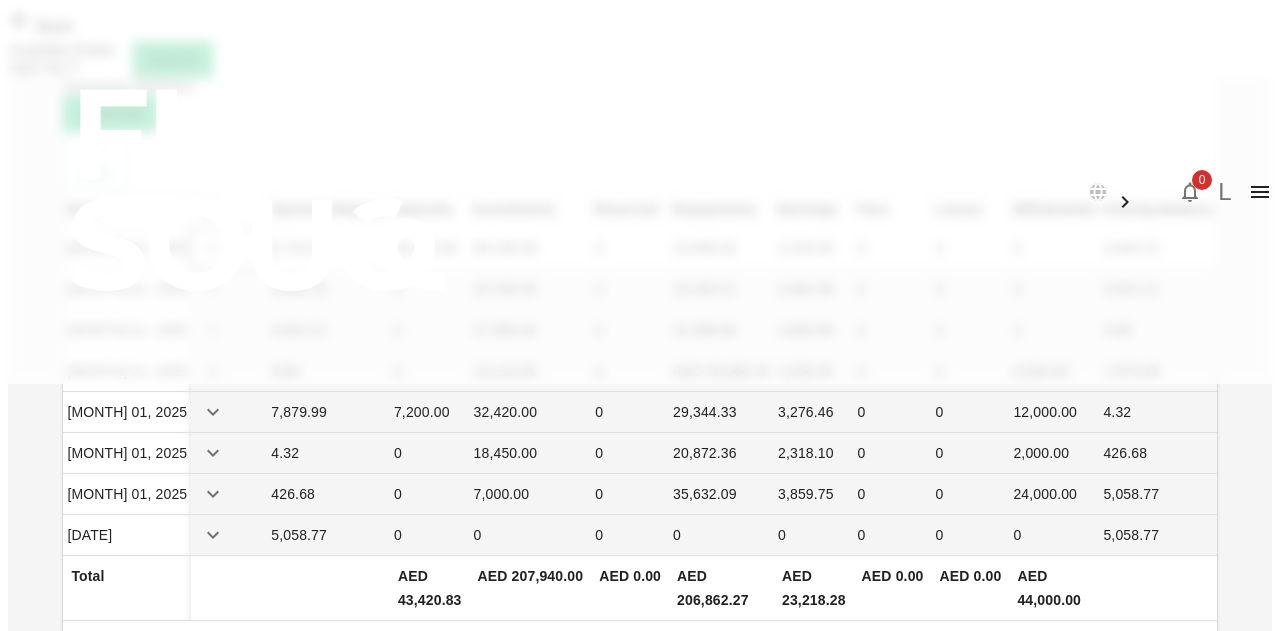 click 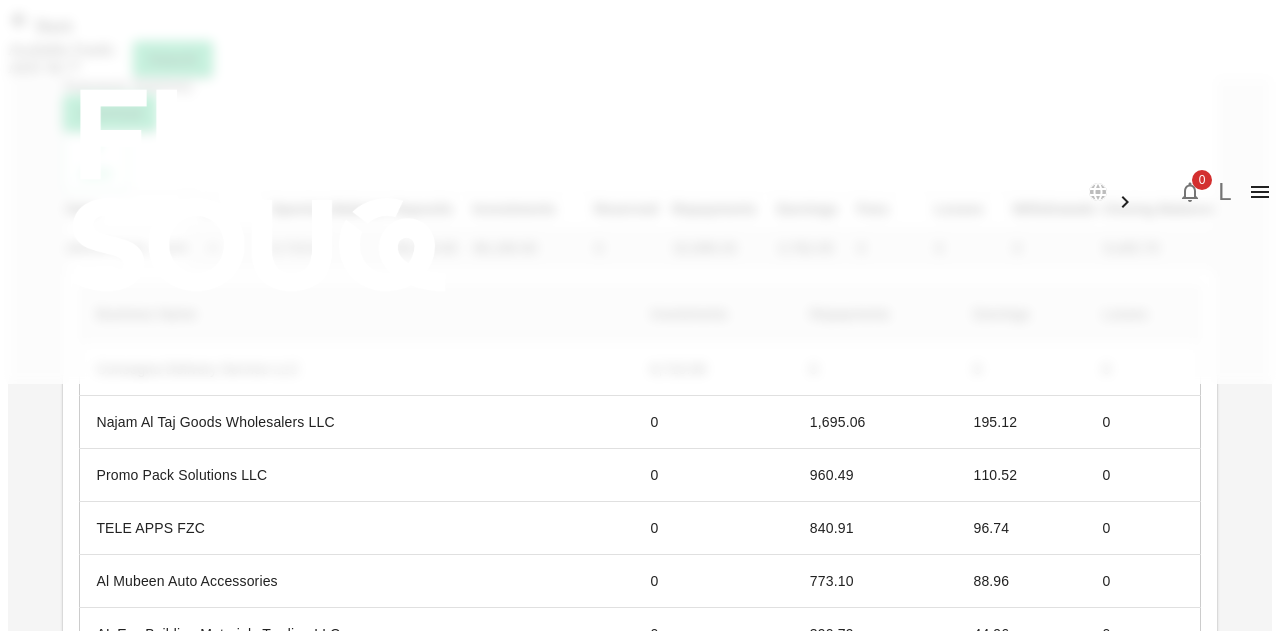 scroll, scrollTop: 0, scrollLeft: 0, axis: both 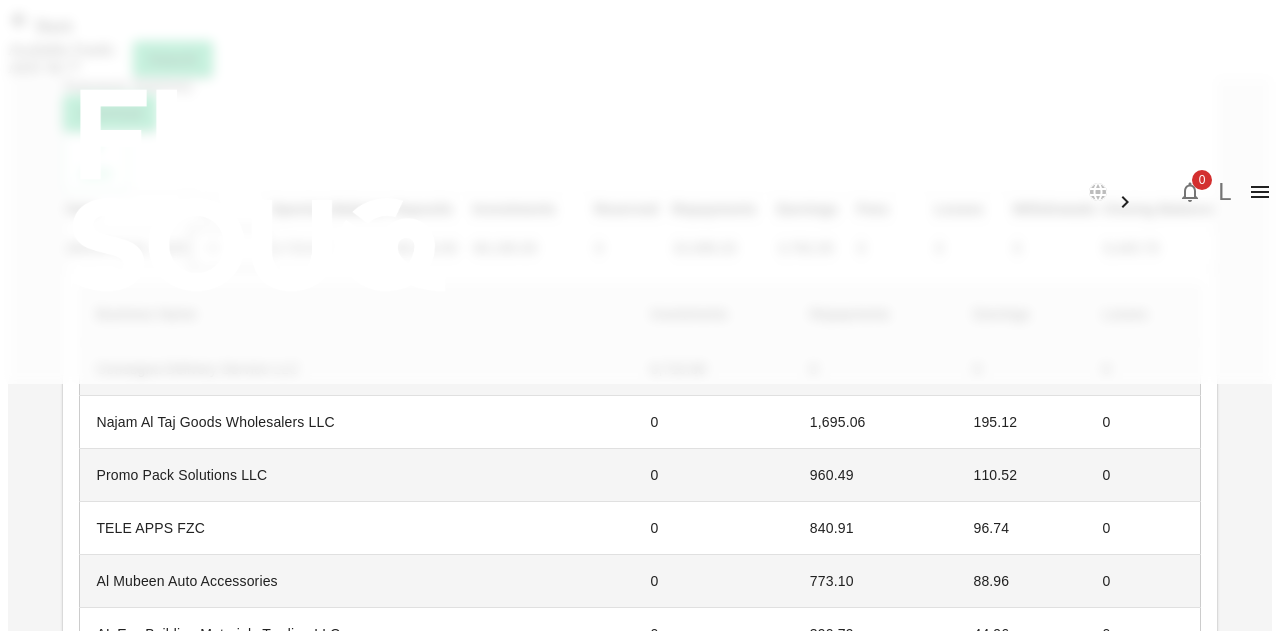 click 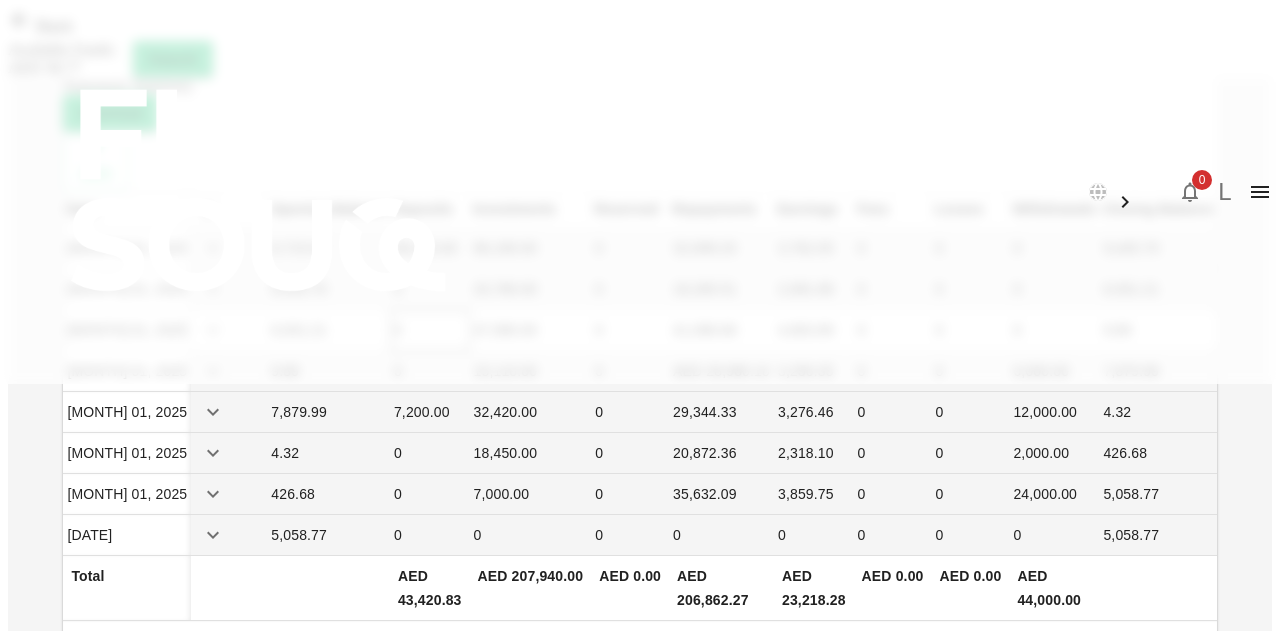 scroll, scrollTop: 90, scrollLeft: 0, axis: vertical 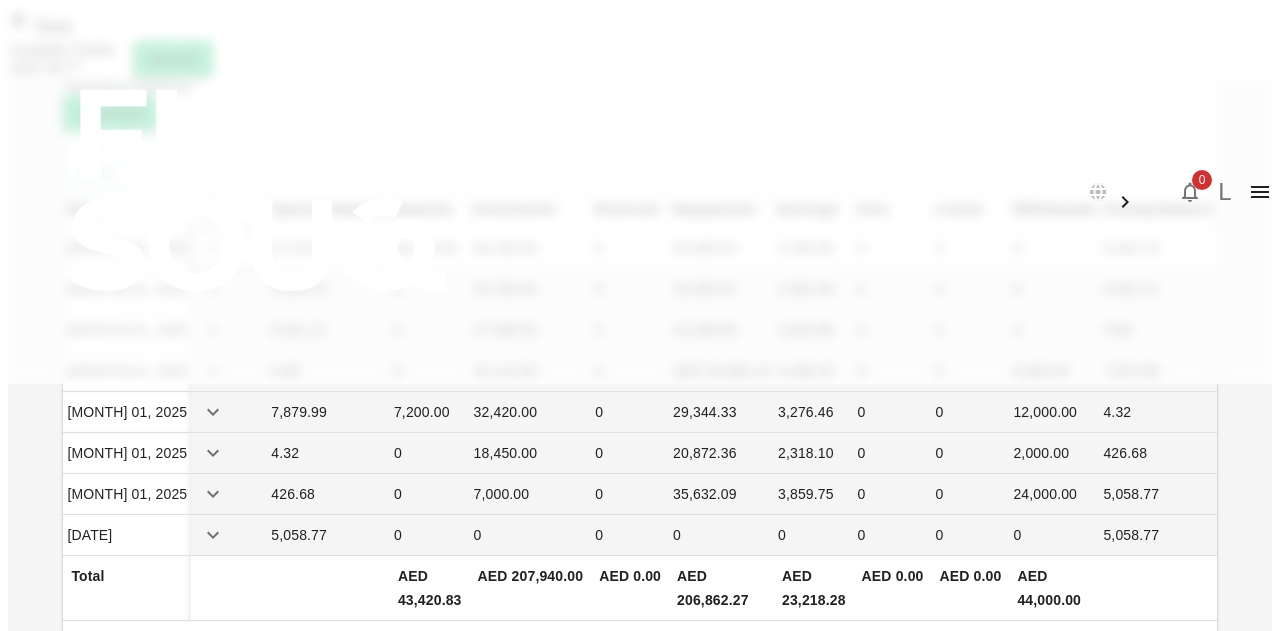 click at bounding box center [229, 248] 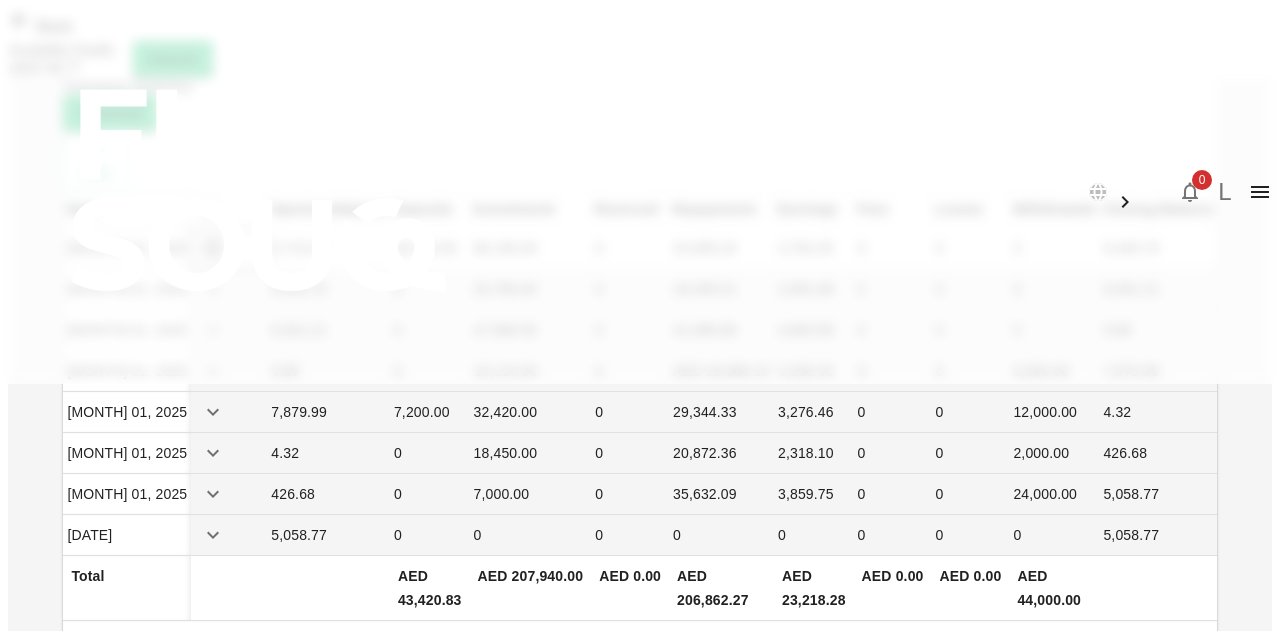 click 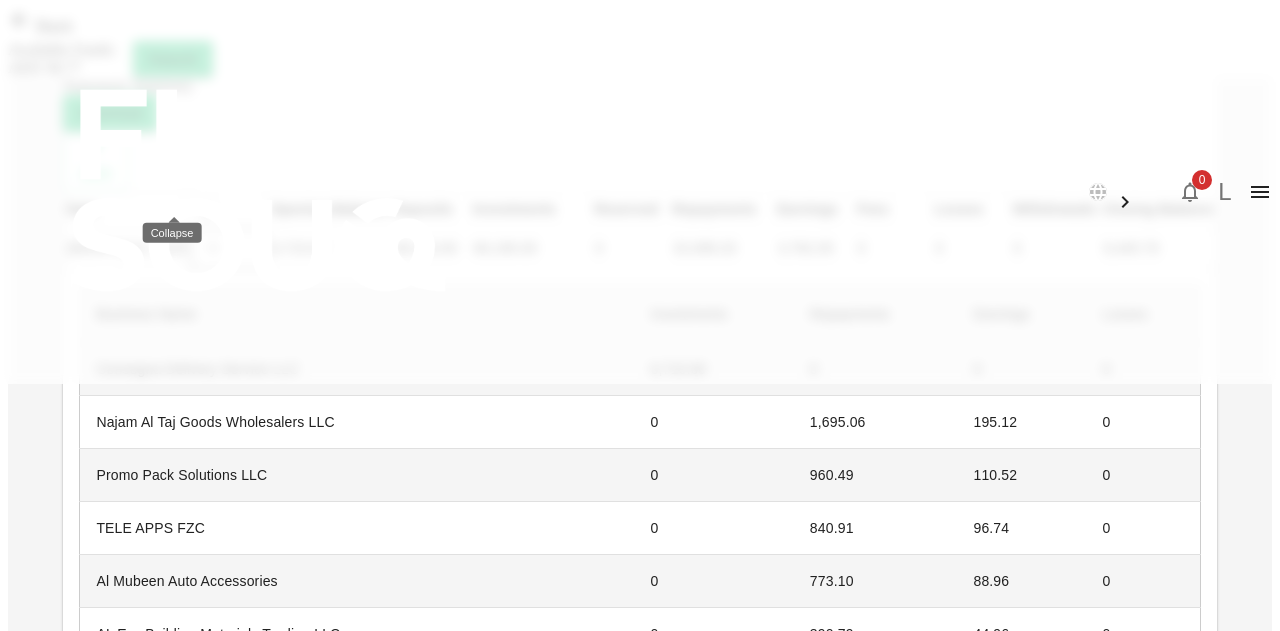 click 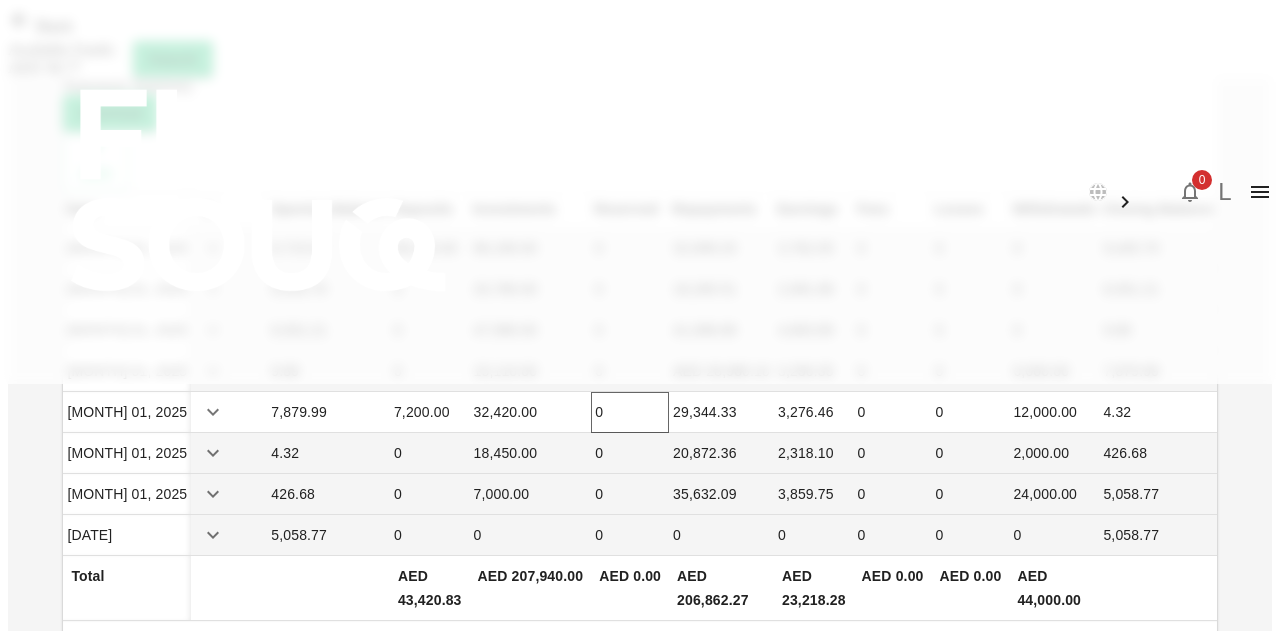 scroll, scrollTop: 0, scrollLeft: 0, axis: both 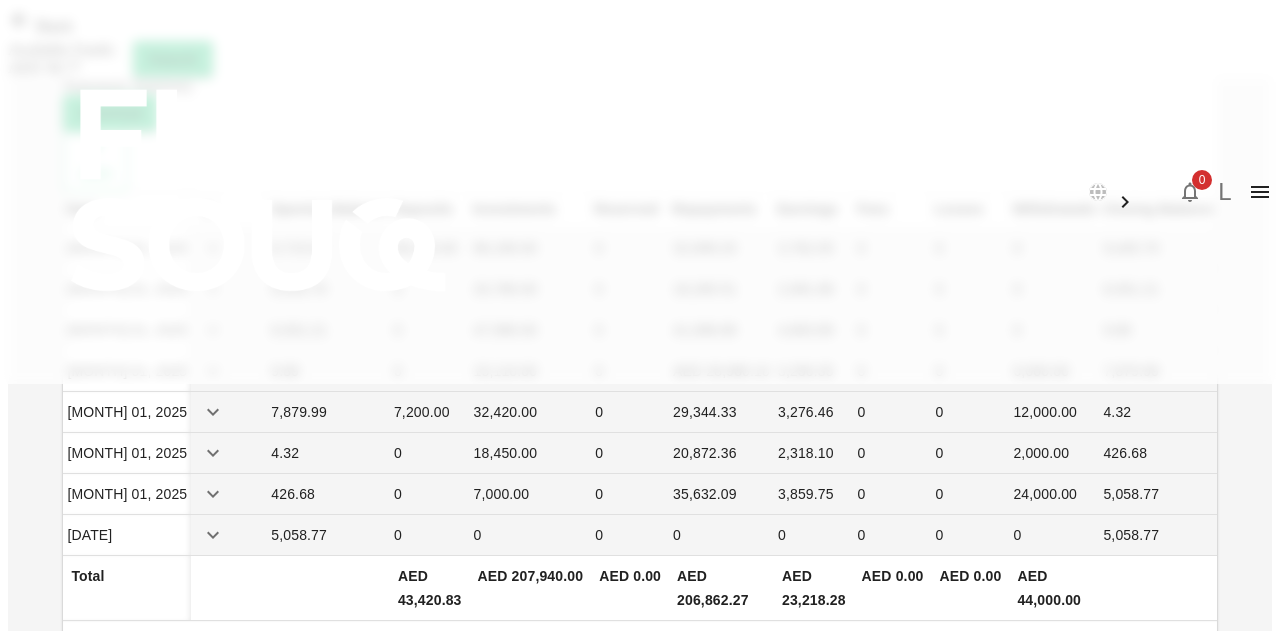 click on "2025" at bounding box center (95, 174) 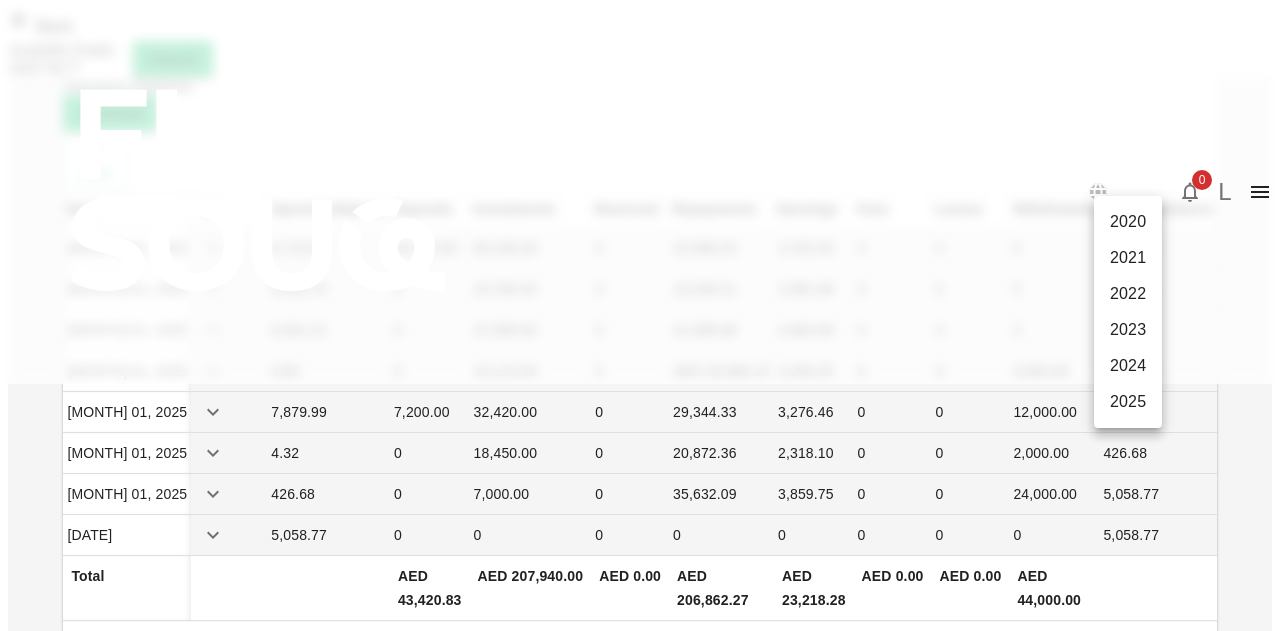 click on "2024" at bounding box center (1128, 366) 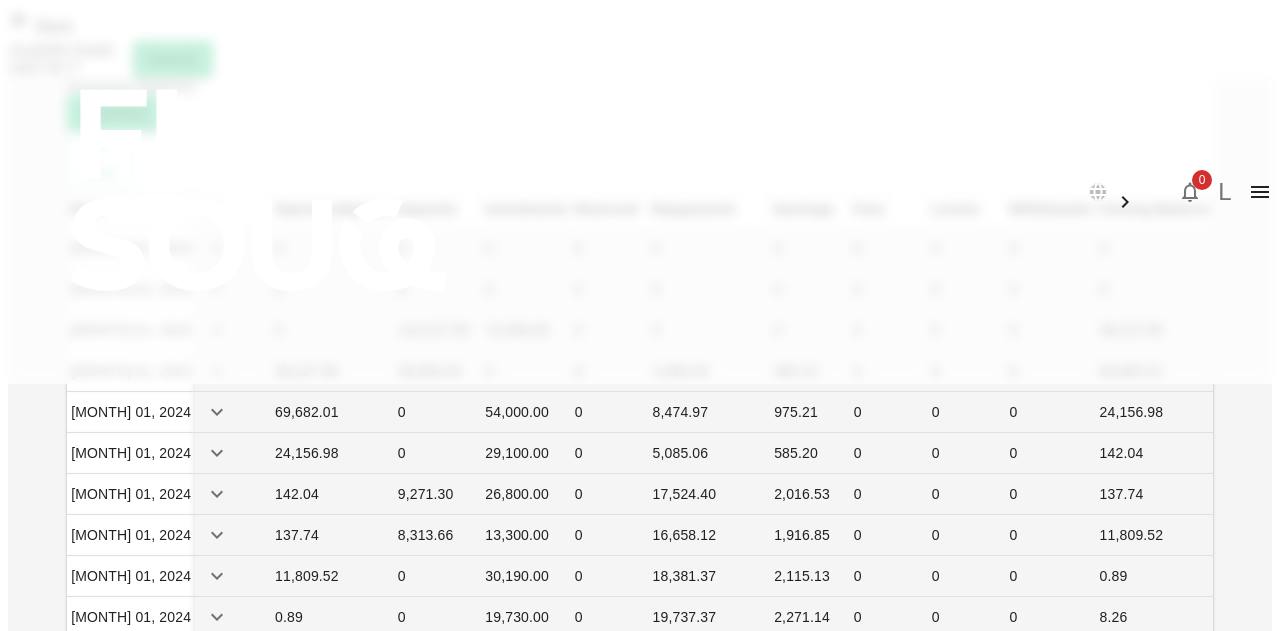 scroll, scrollTop: 252, scrollLeft: 0, axis: vertical 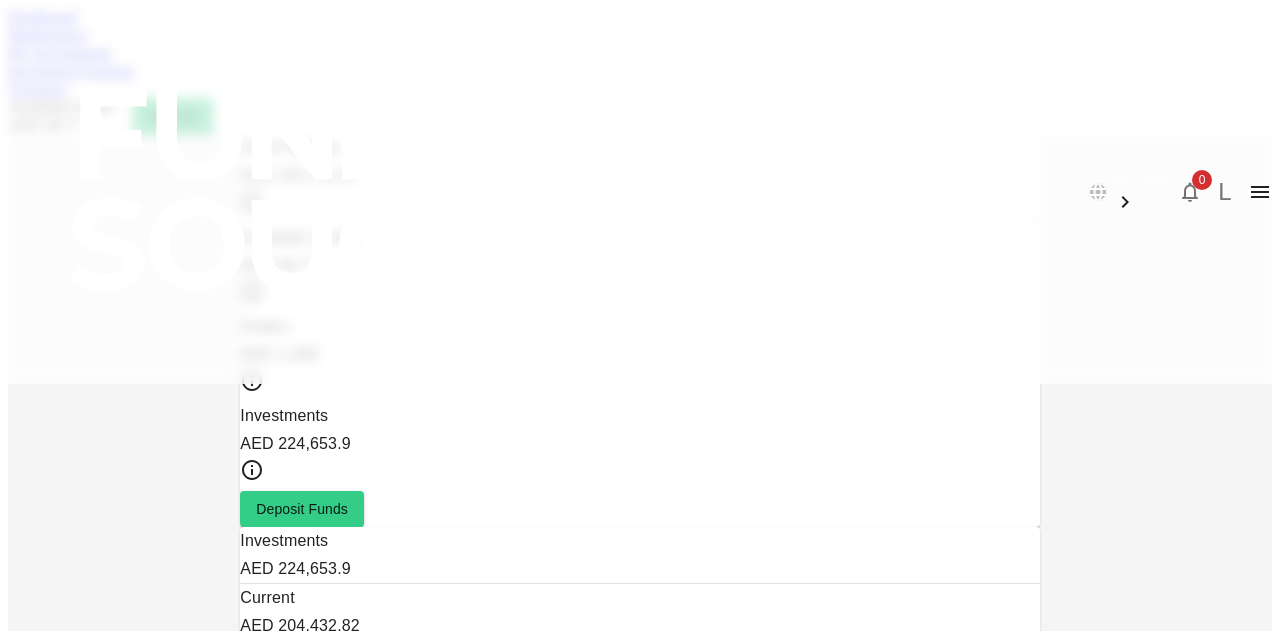 click on "Past due (5-30)   AED 7,483.56" at bounding box center (639, 668) 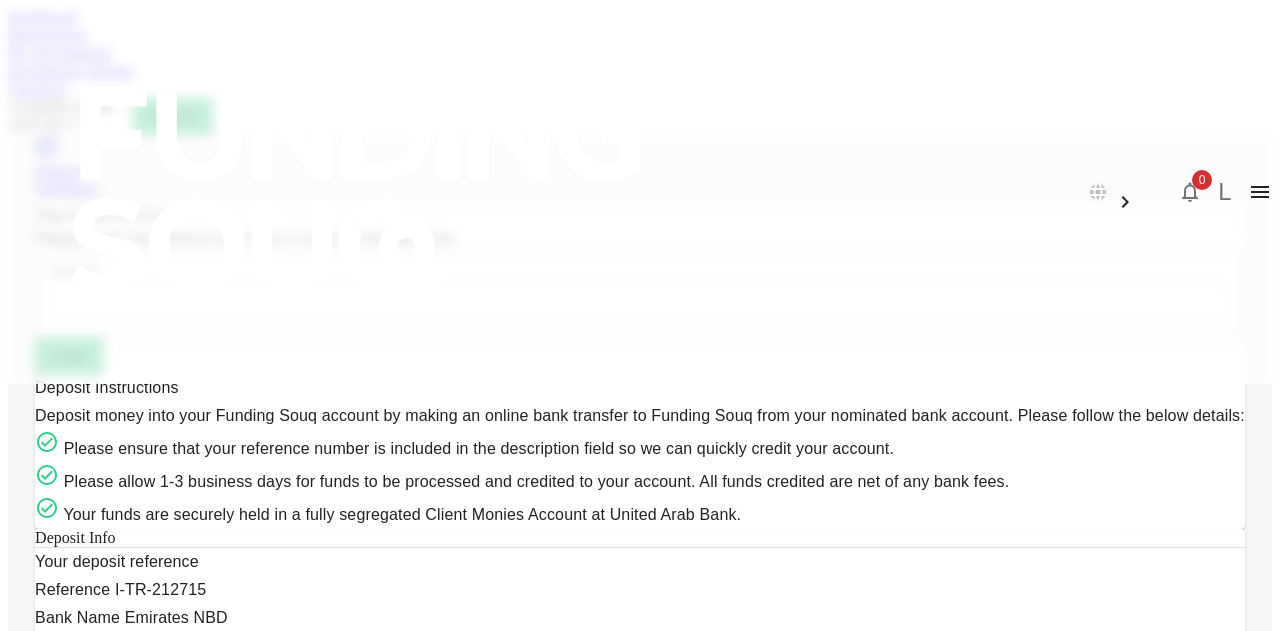 click on "My Investments" at bounding box center (60, 52) 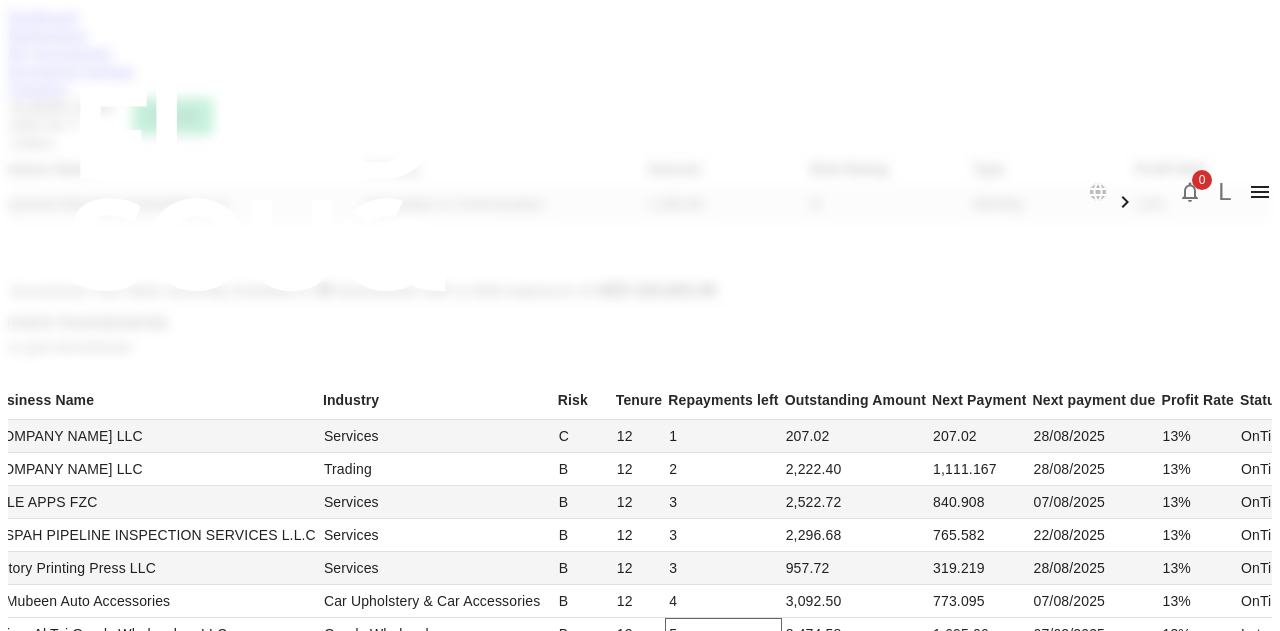 scroll, scrollTop: 700, scrollLeft: 0, axis: vertical 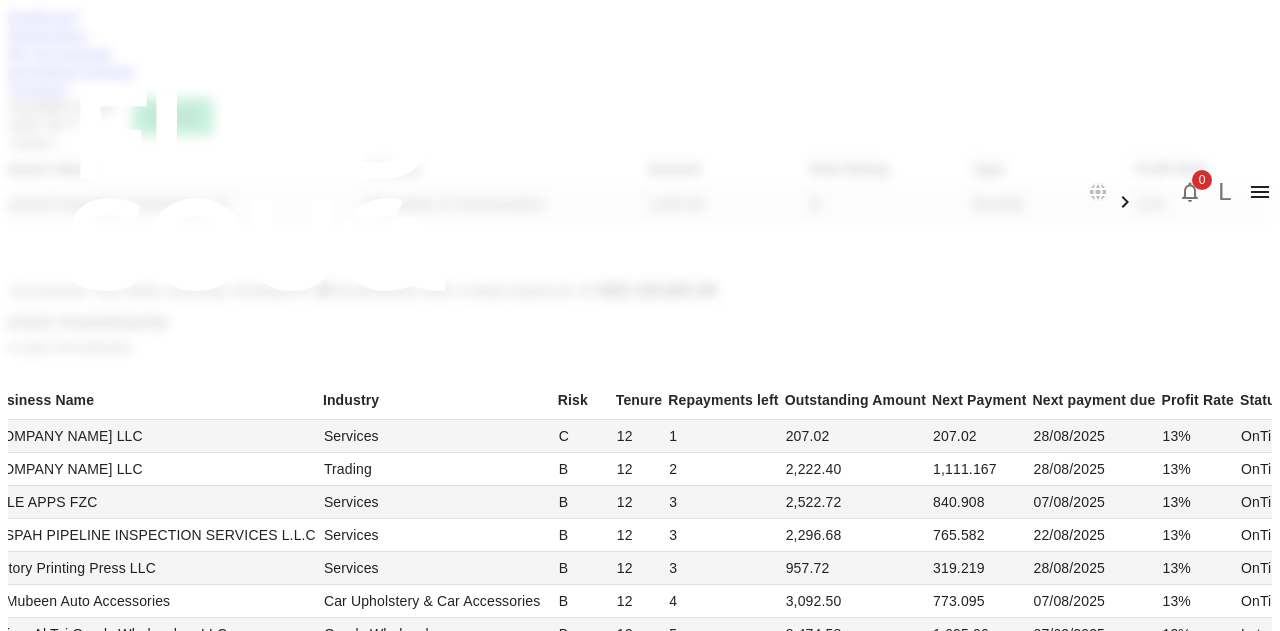 click on "Dashboard" at bounding box center (42, 16) 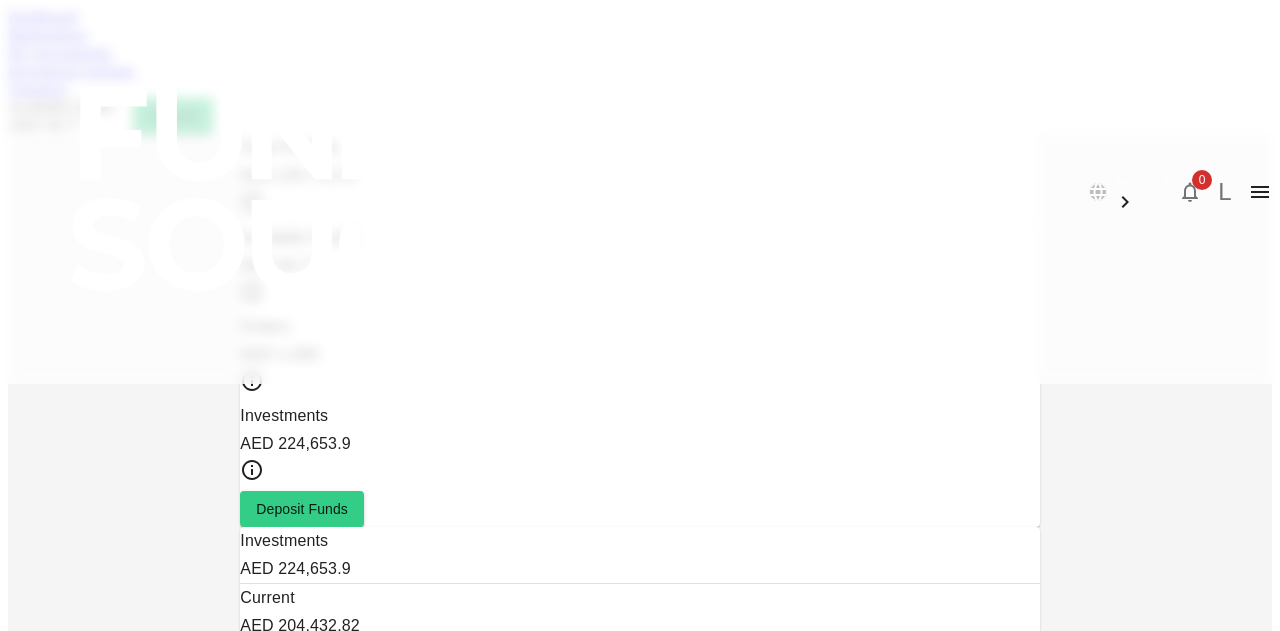 scroll, scrollTop: 0, scrollLeft: 0, axis: both 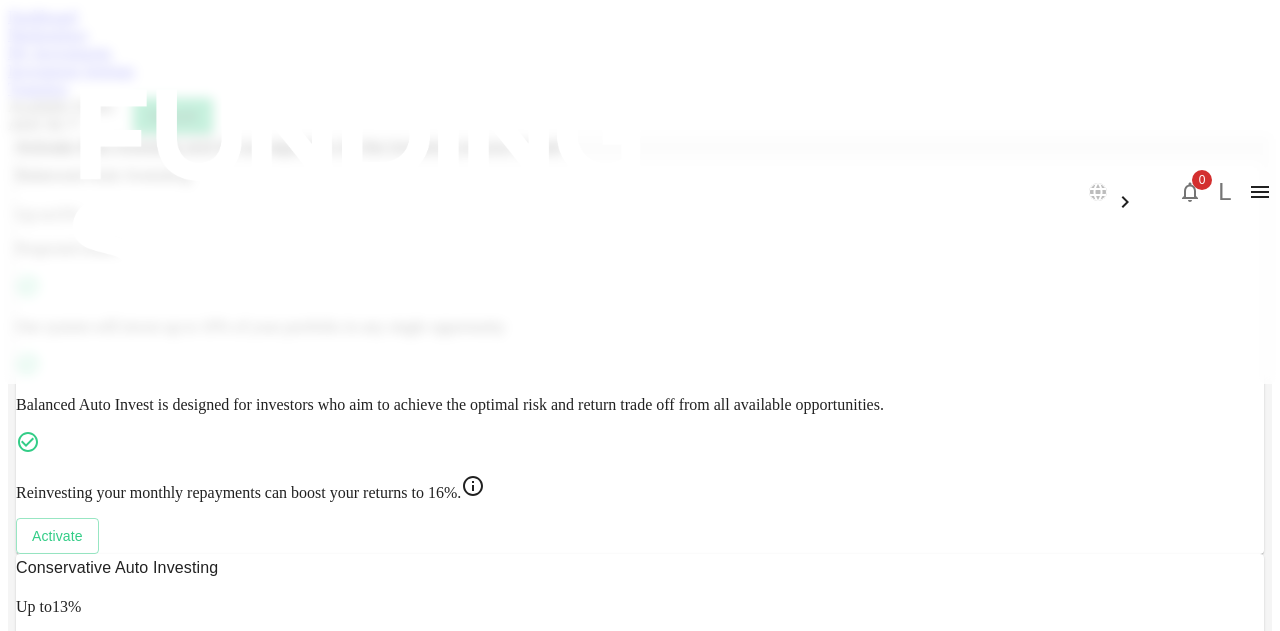 click on "My Investments" at bounding box center [60, 52] 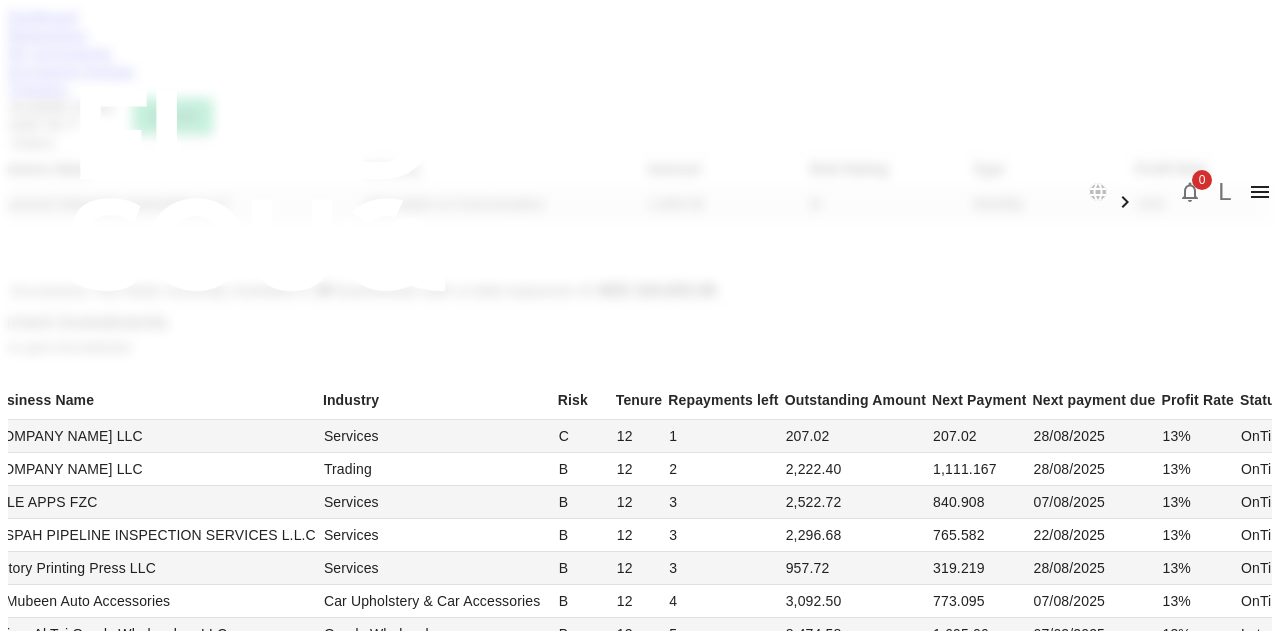 scroll, scrollTop: 800, scrollLeft: 0, axis: vertical 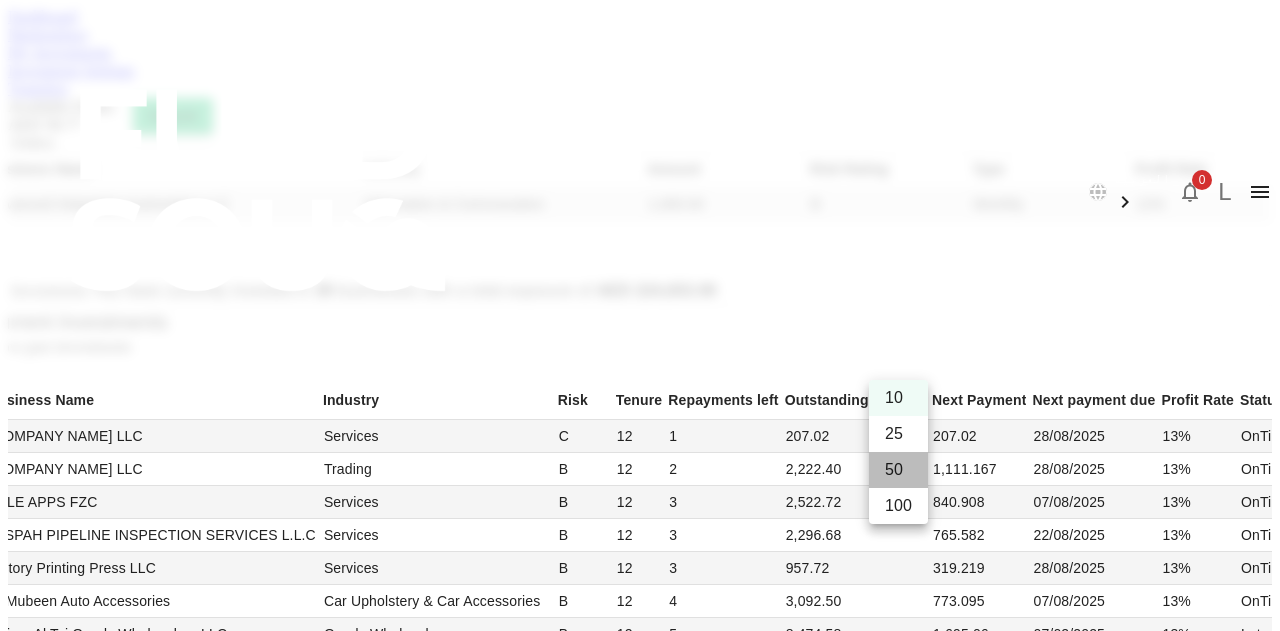 click on "50" at bounding box center [898, 470] 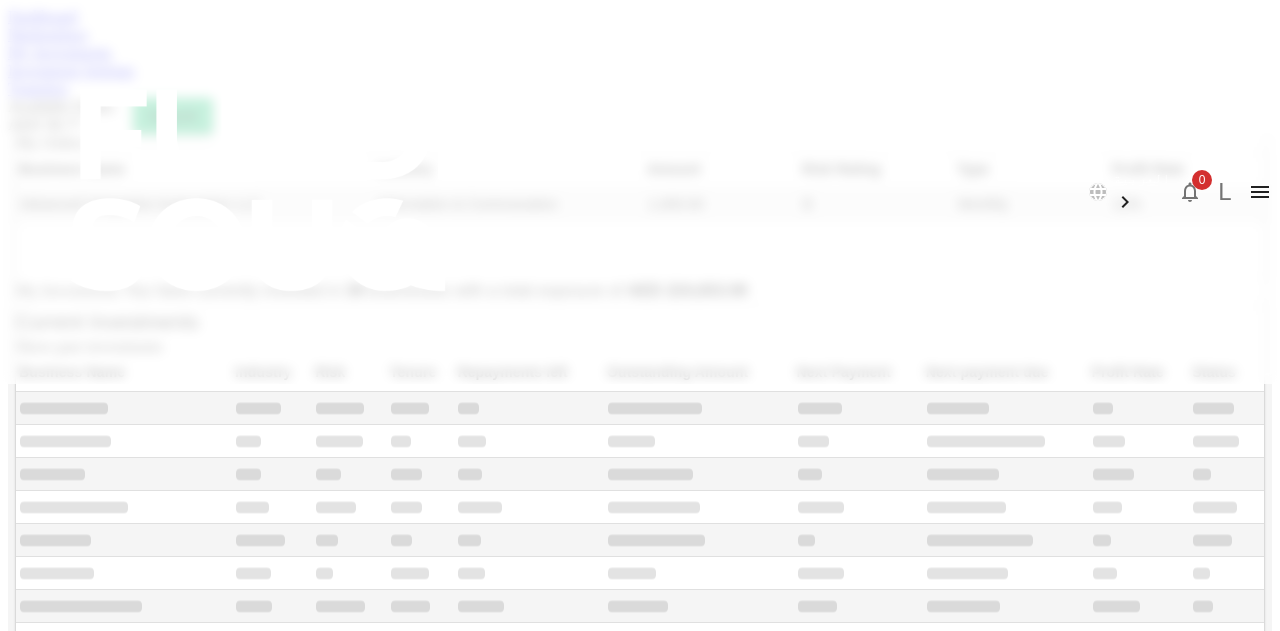 type on "50" 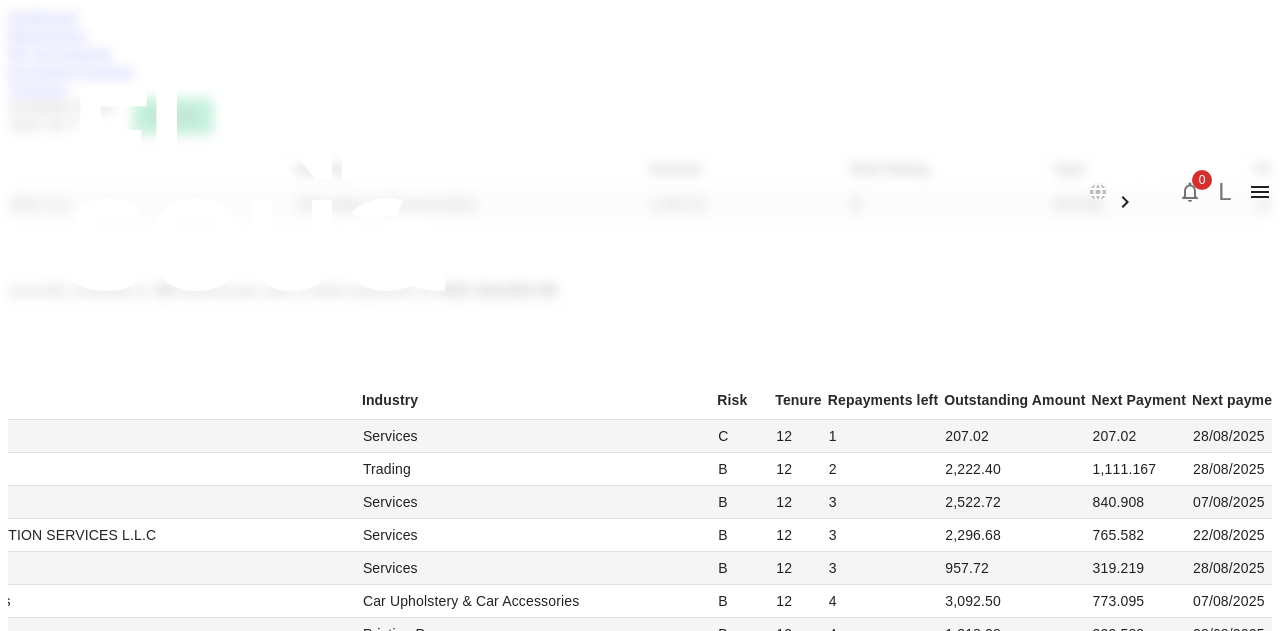 scroll, scrollTop: 2200, scrollLeft: 0, axis: vertical 